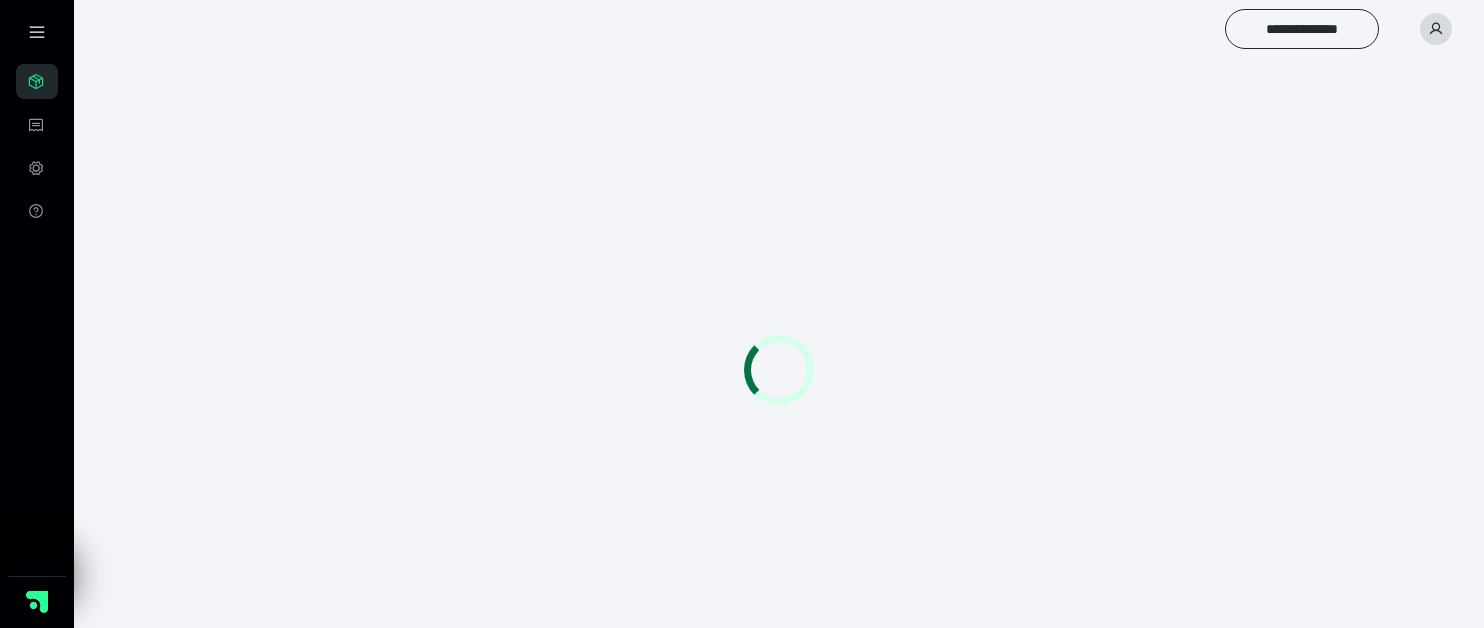 scroll, scrollTop: 0, scrollLeft: 0, axis: both 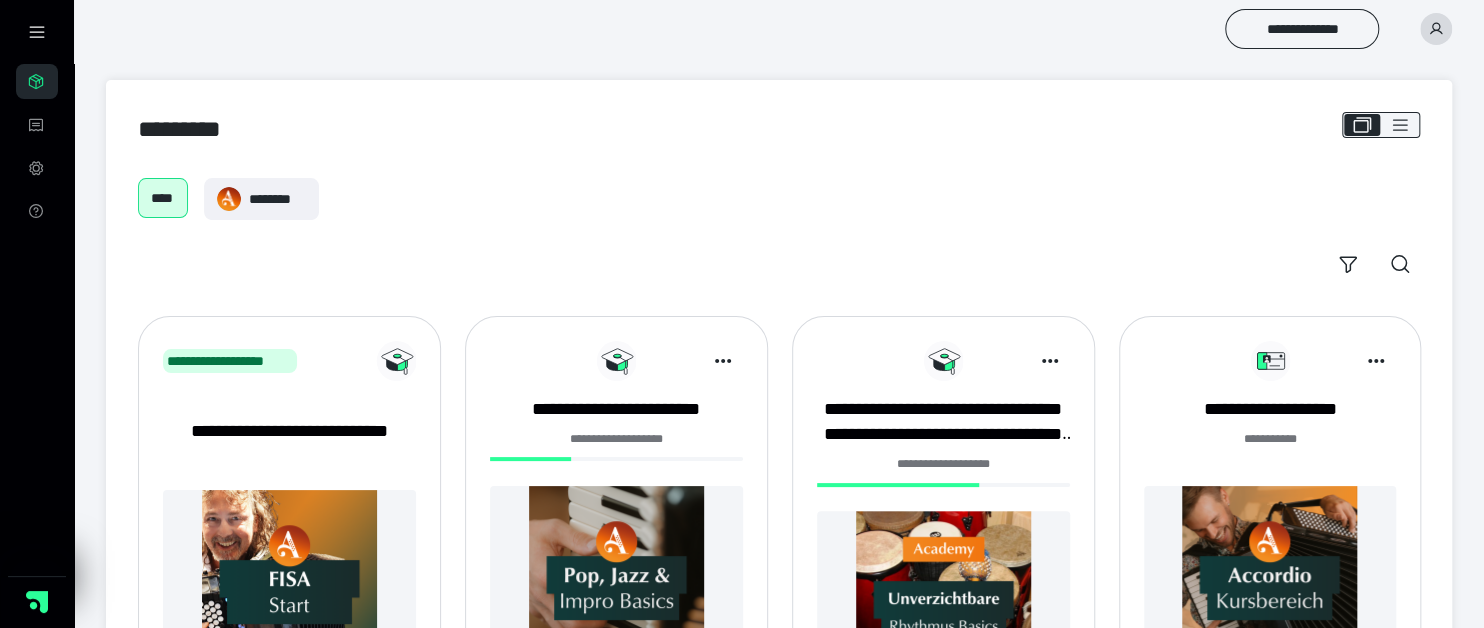 click on "*******   ***" at bounding box center [1269, 439] 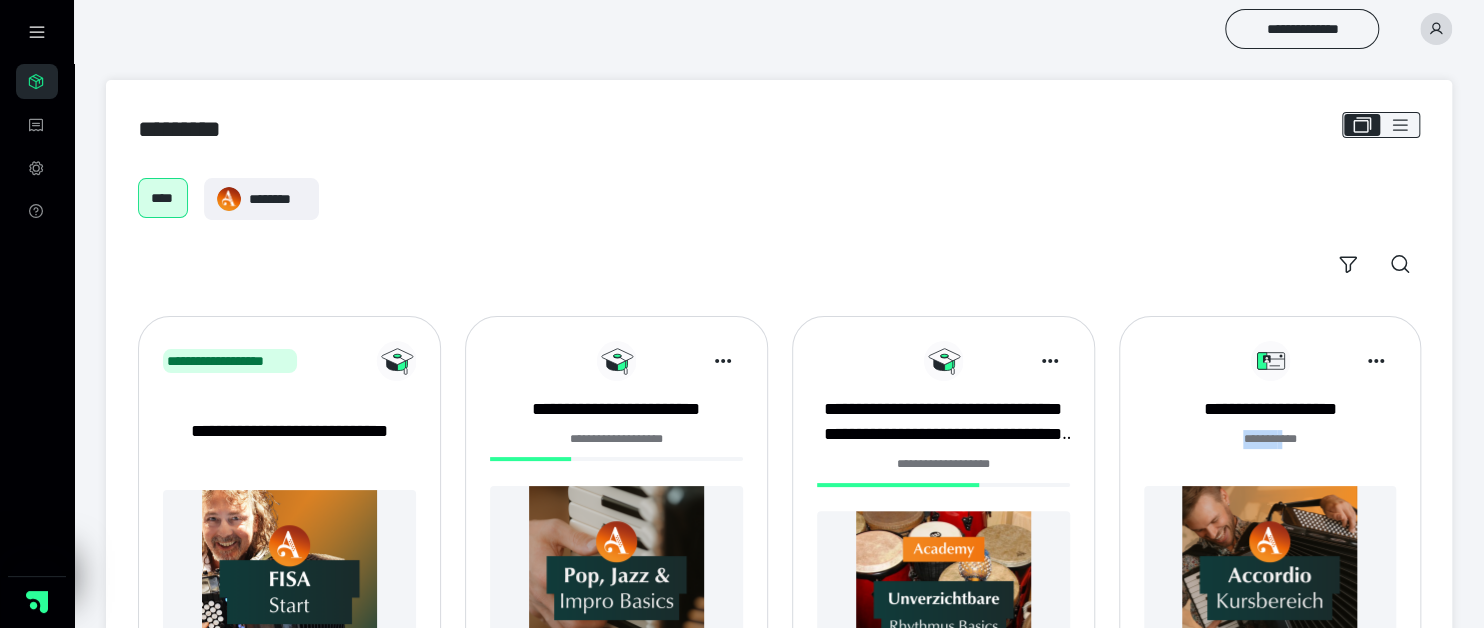 click on "*******   ***" at bounding box center [1269, 439] 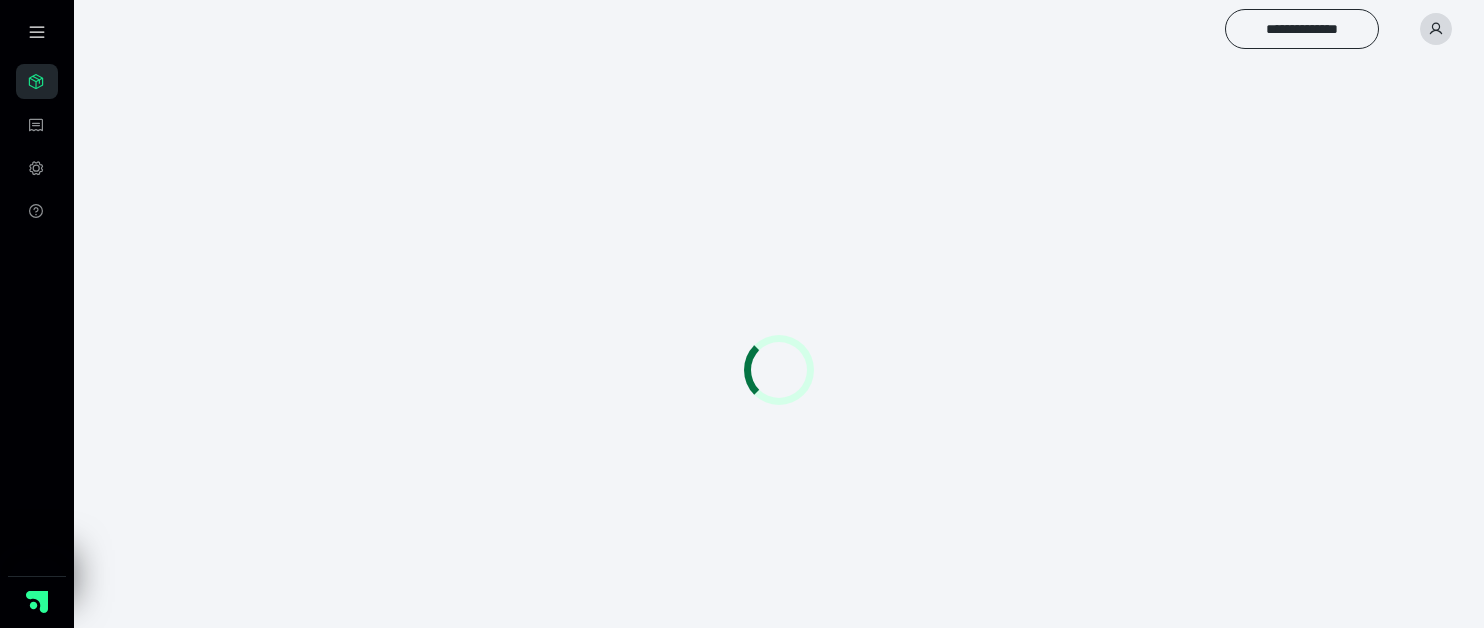 scroll, scrollTop: 0, scrollLeft: 0, axis: both 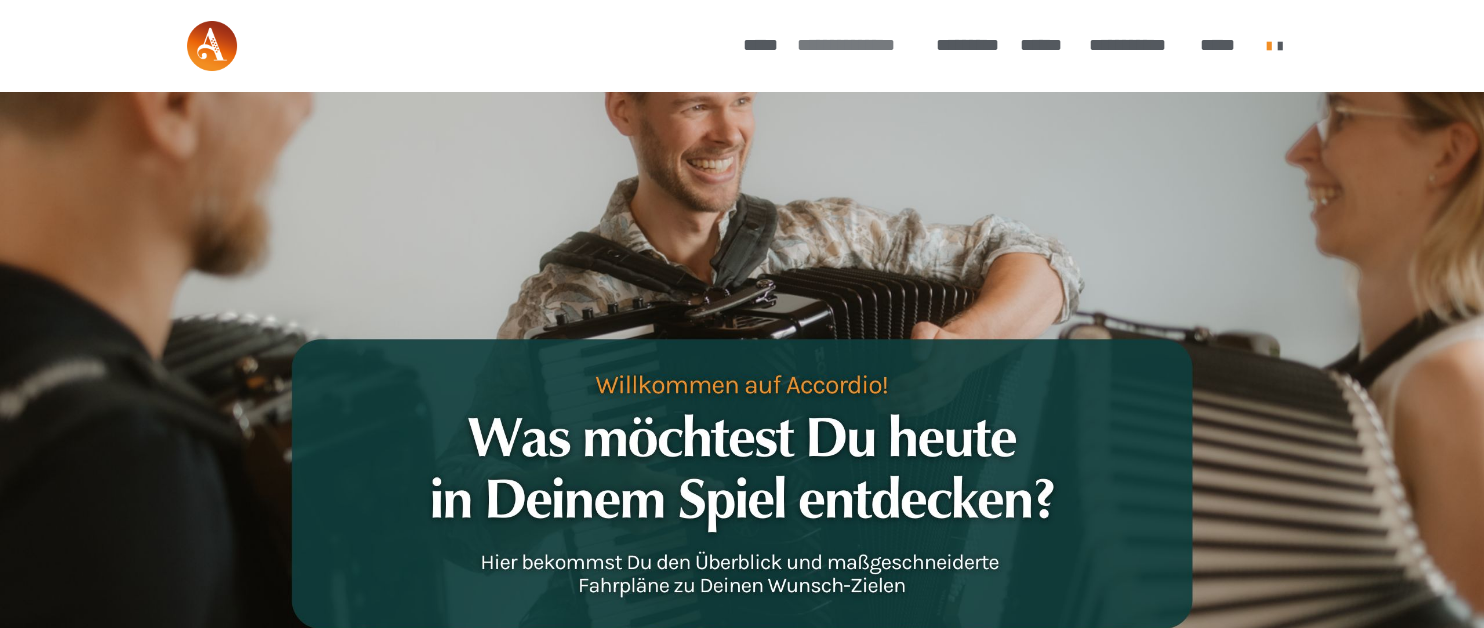 click on "**********" at bounding box center (856, 45) 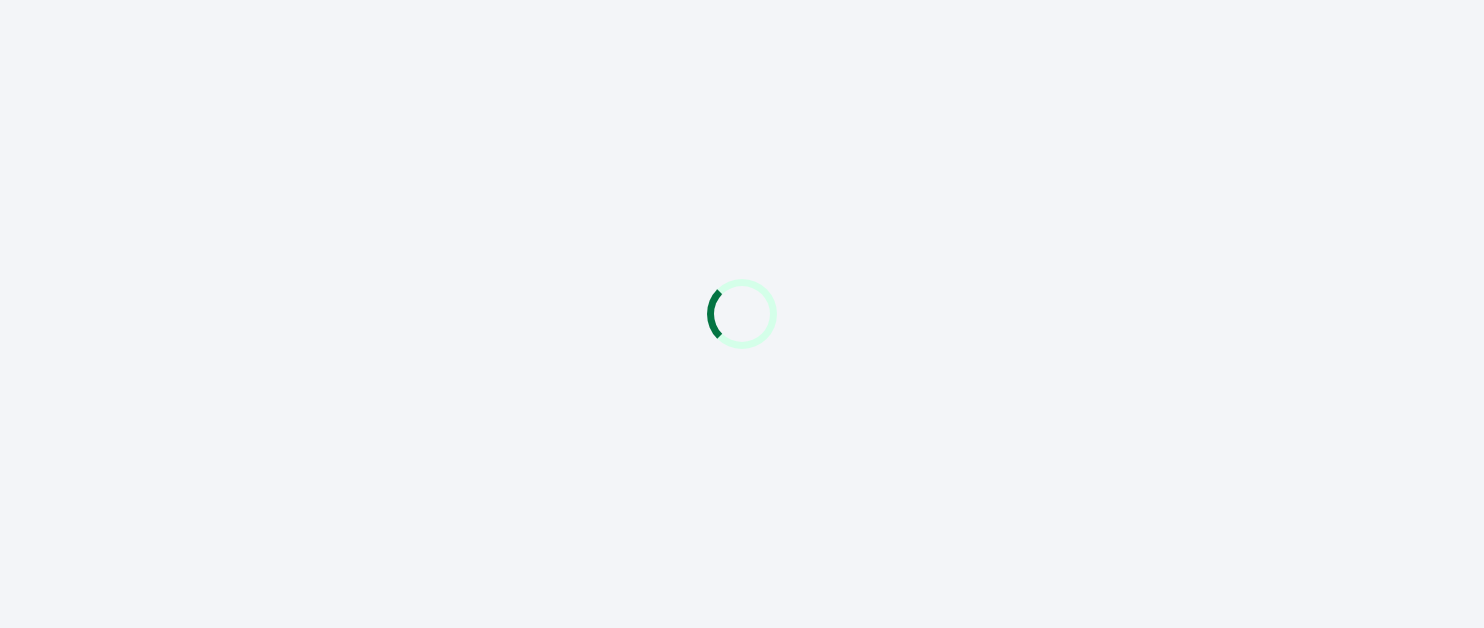 scroll, scrollTop: 0, scrollLeft: 0, axis: both 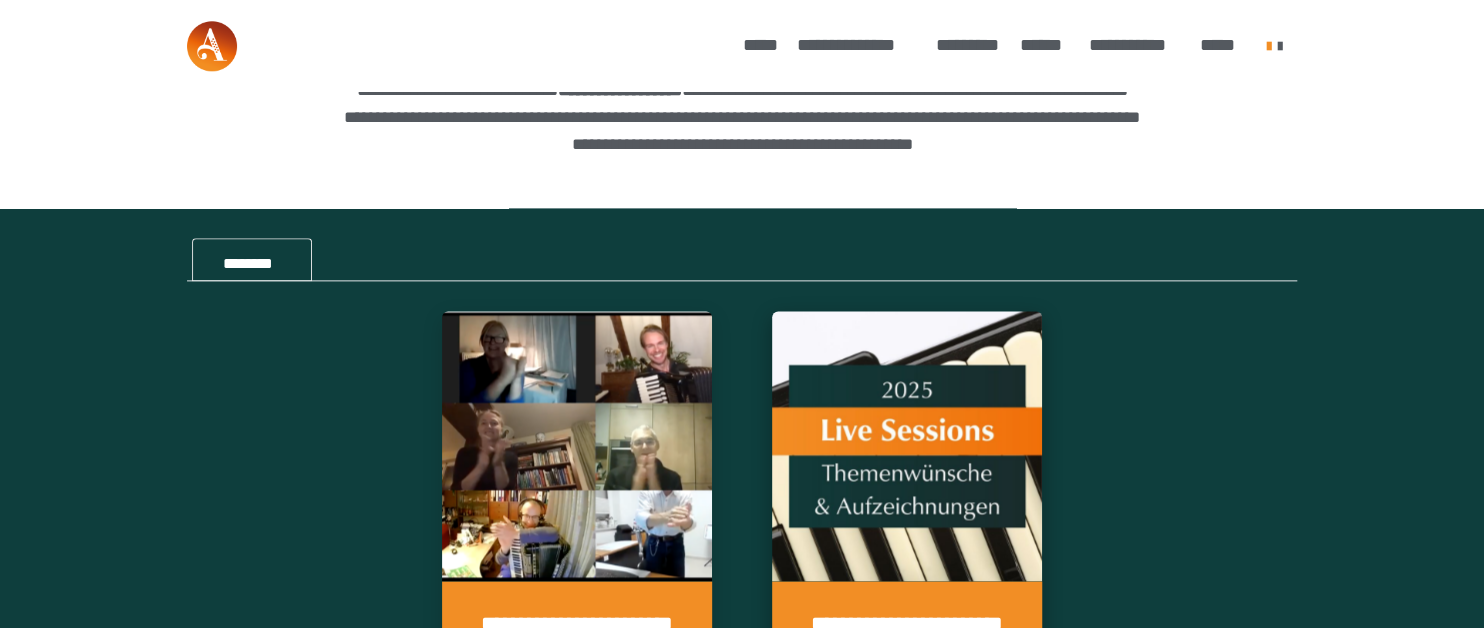 click at bounding box center [907, 446] 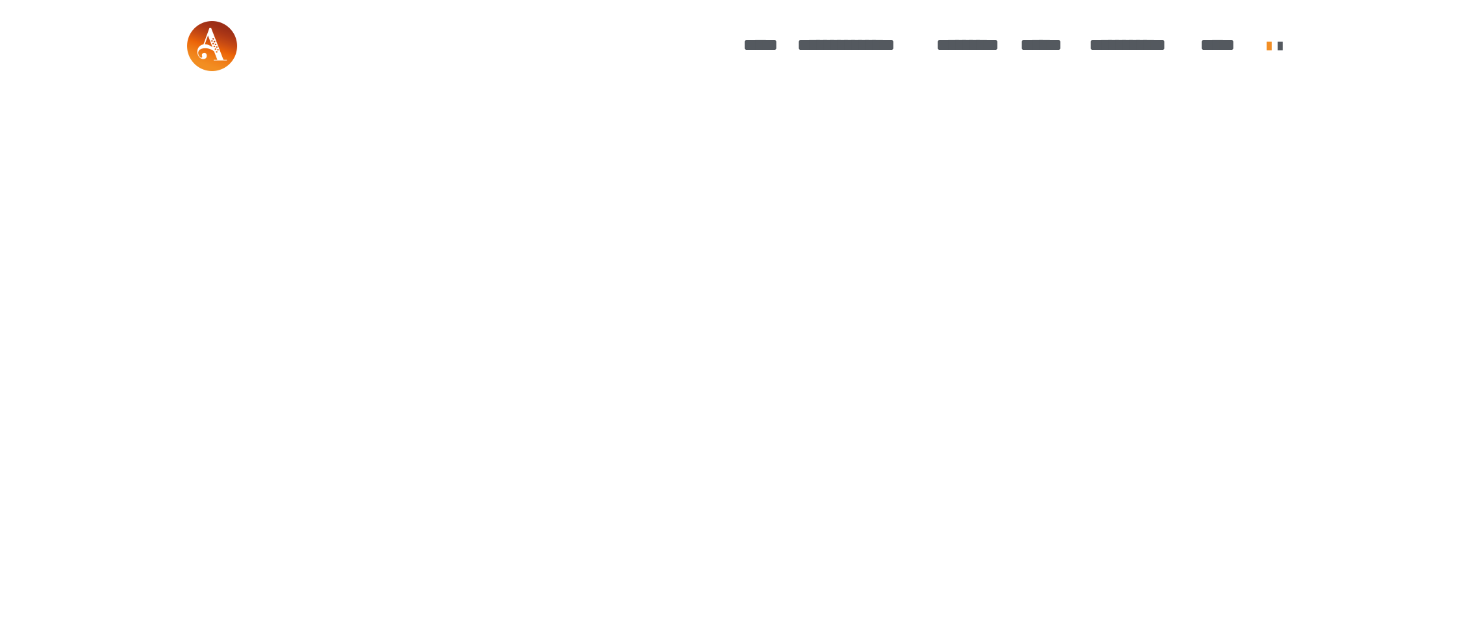 scroll, scrollTop: 0, scrollLeft: 0, axis: both 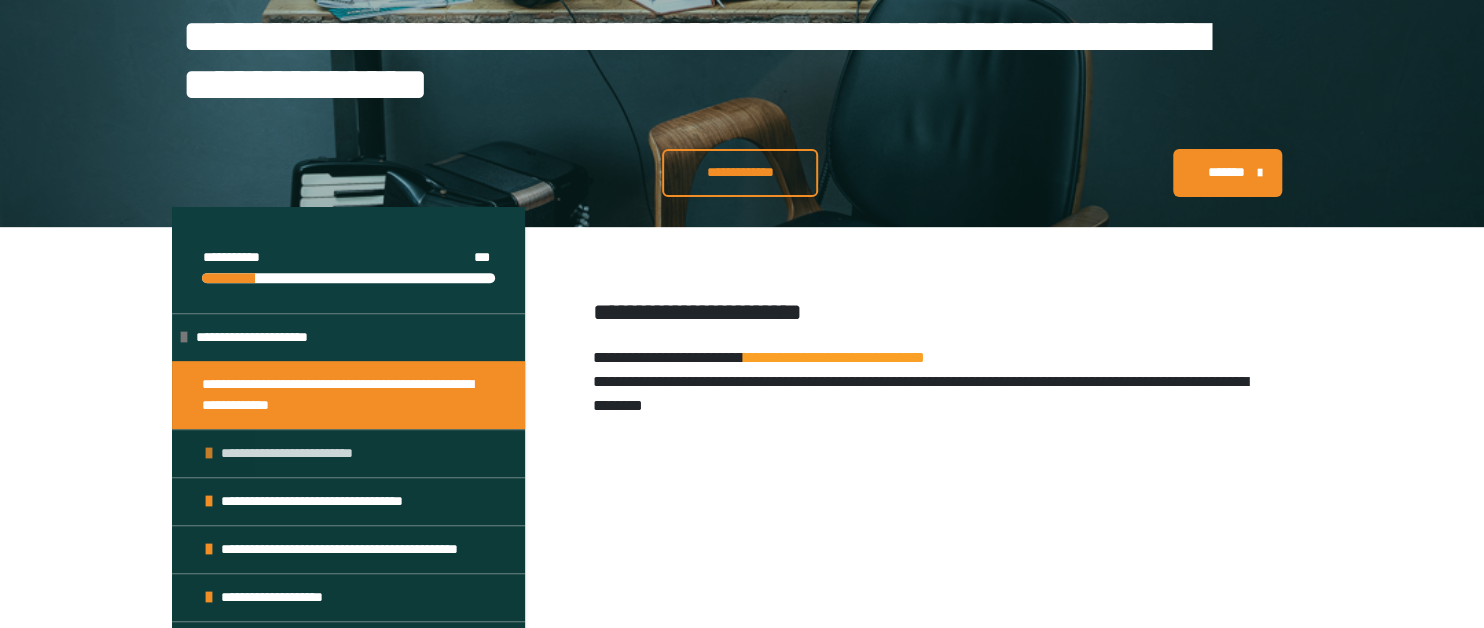 click on "**********" at bounding box center (296, 453) 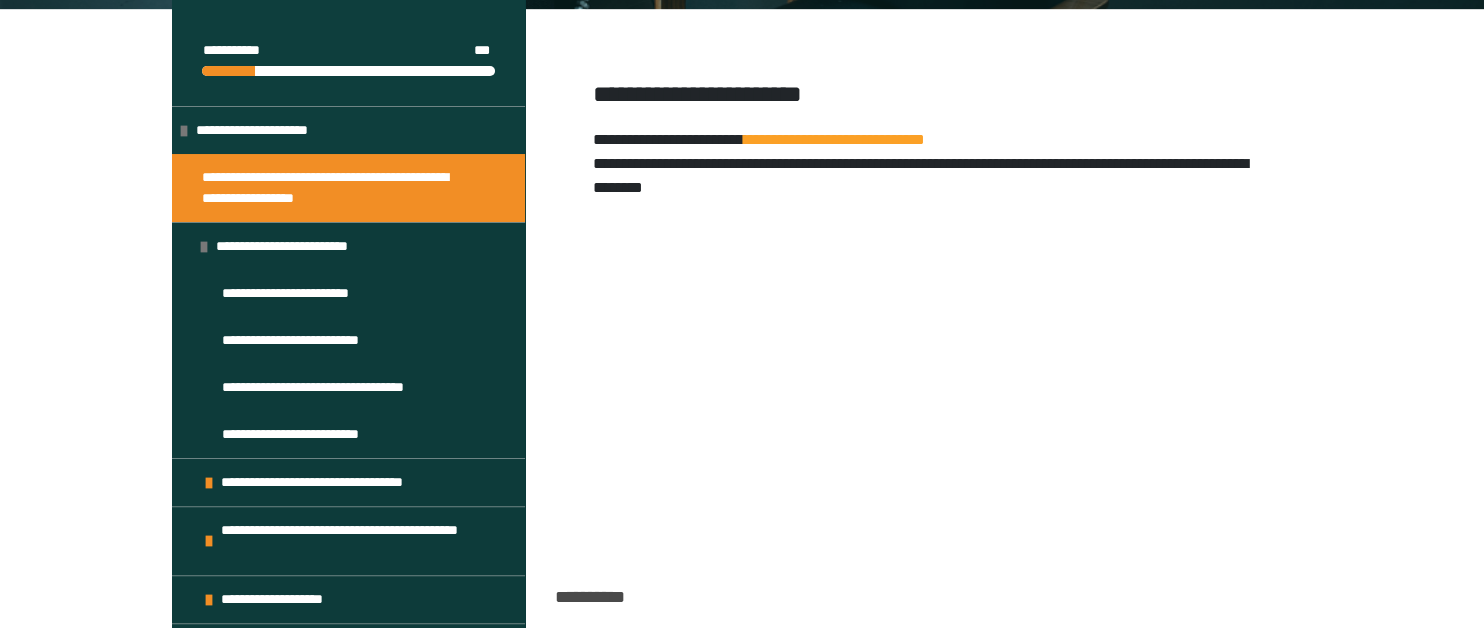 scroll, scrollTop: 517, scrollLeft: 0, axis: vertical 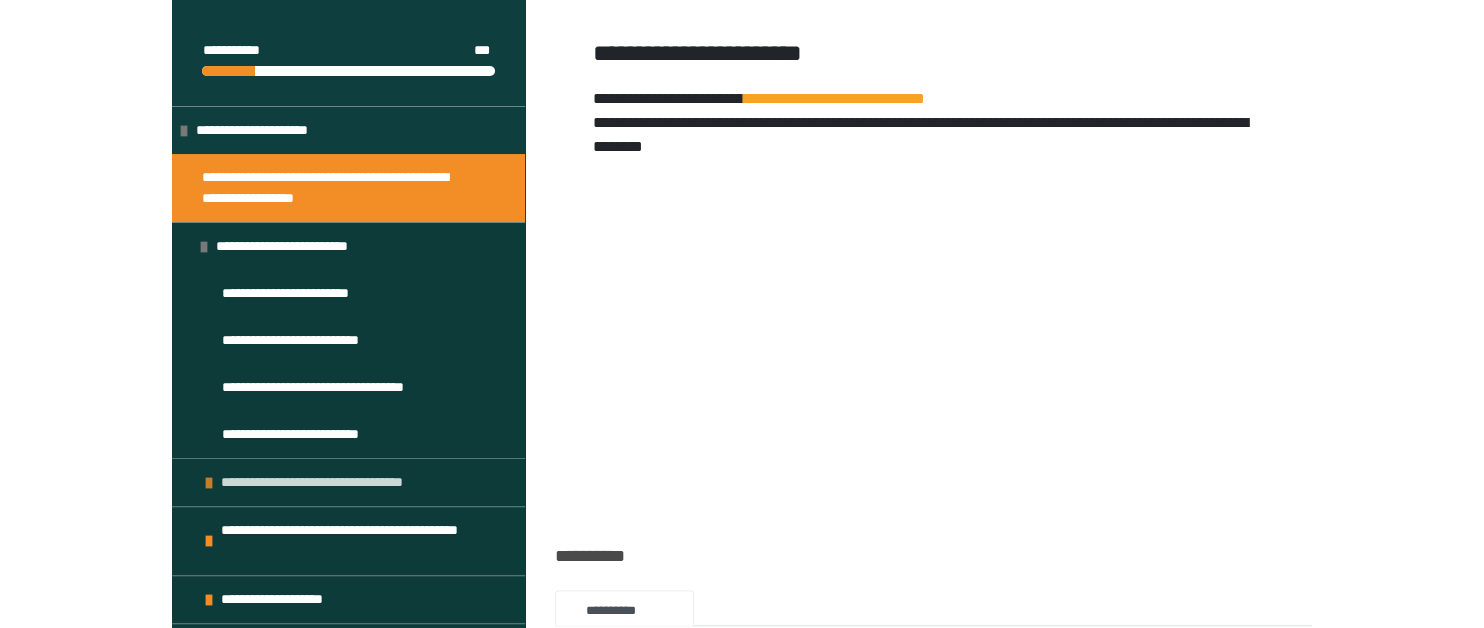 click on "**********" at bounding box center (325, 482) 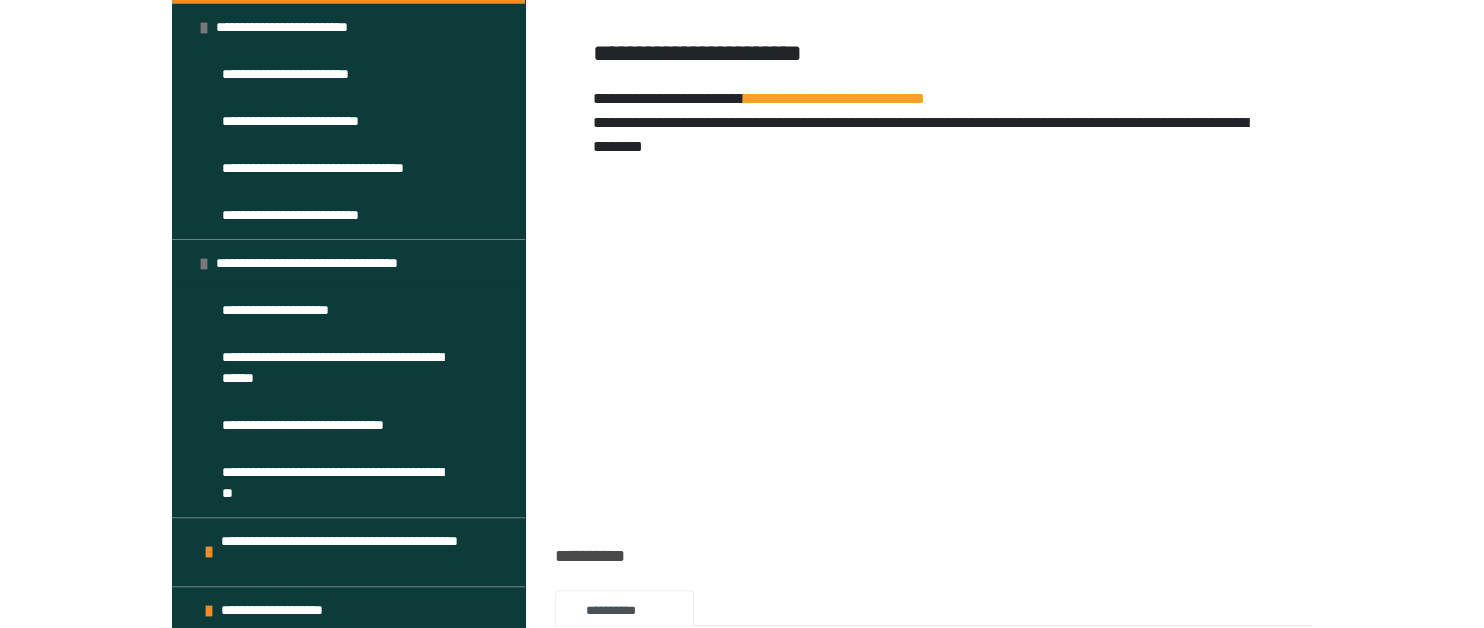 scroll, scrollTop: 282, scrollLeft: 0, axis: vertical 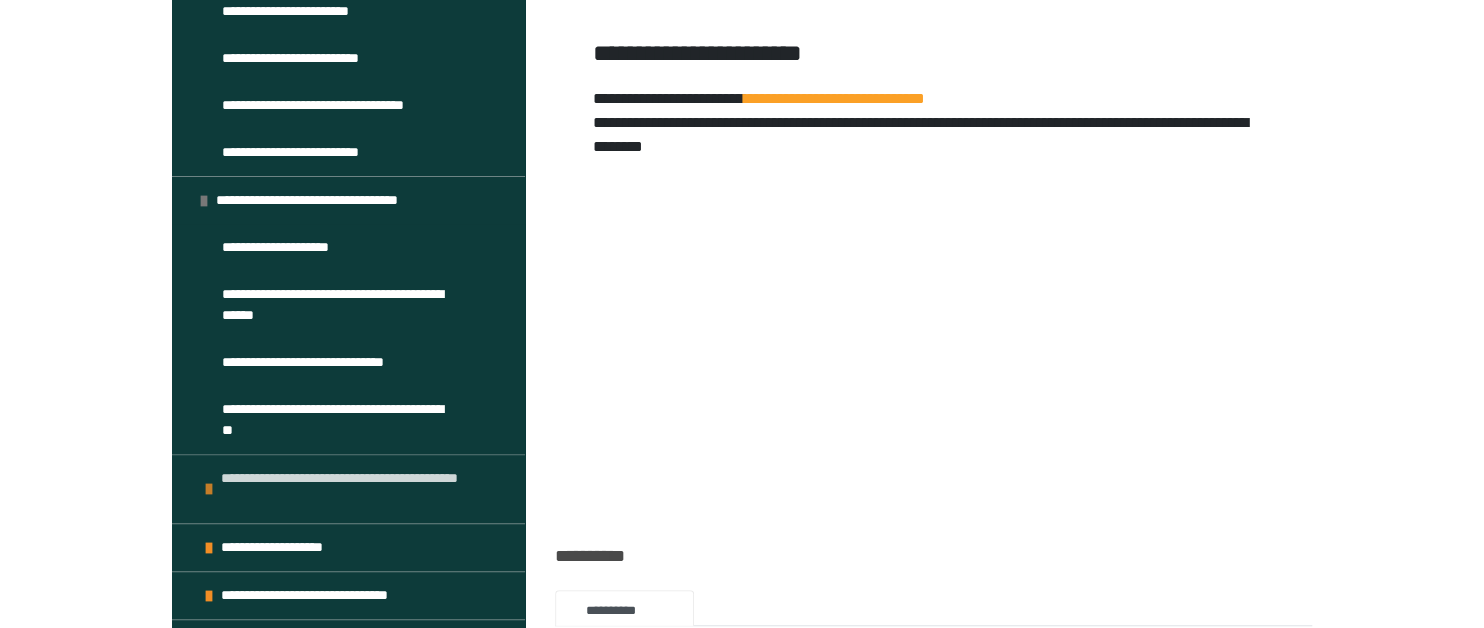 click on "**********" at bounding box center (357, 489) 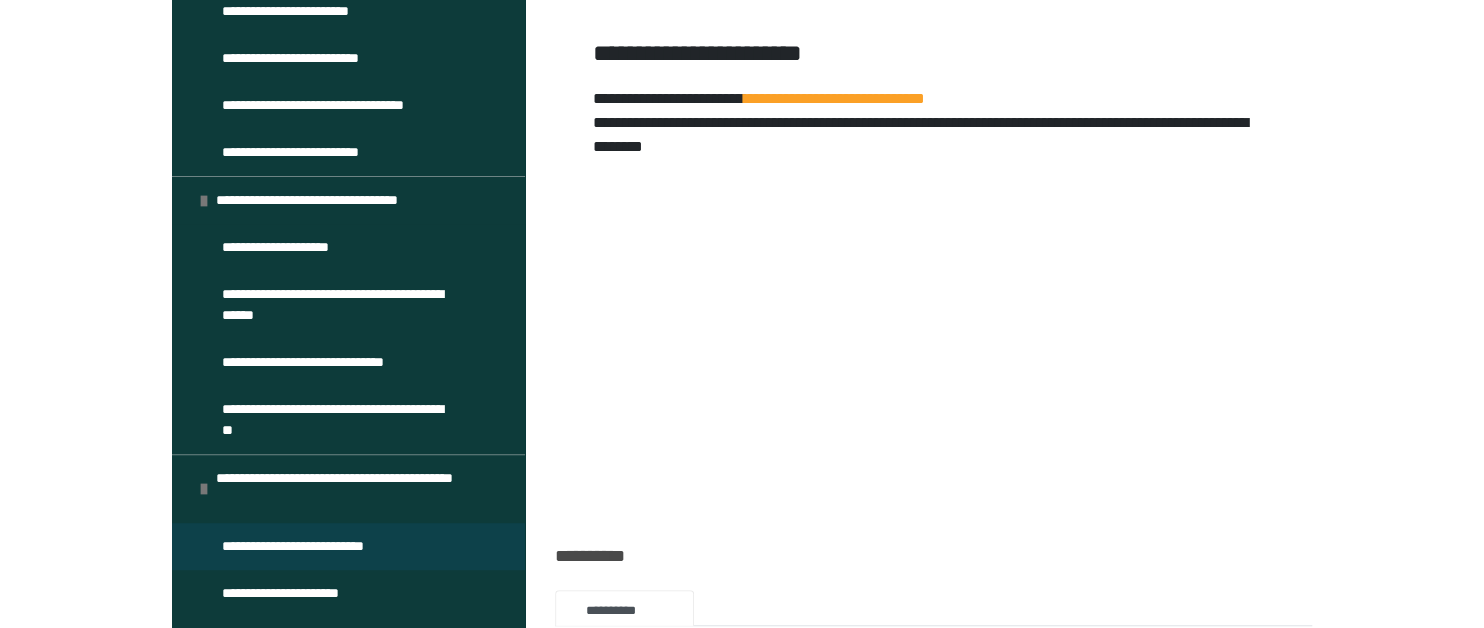 click on "**********" at bounding box center [314, 546] 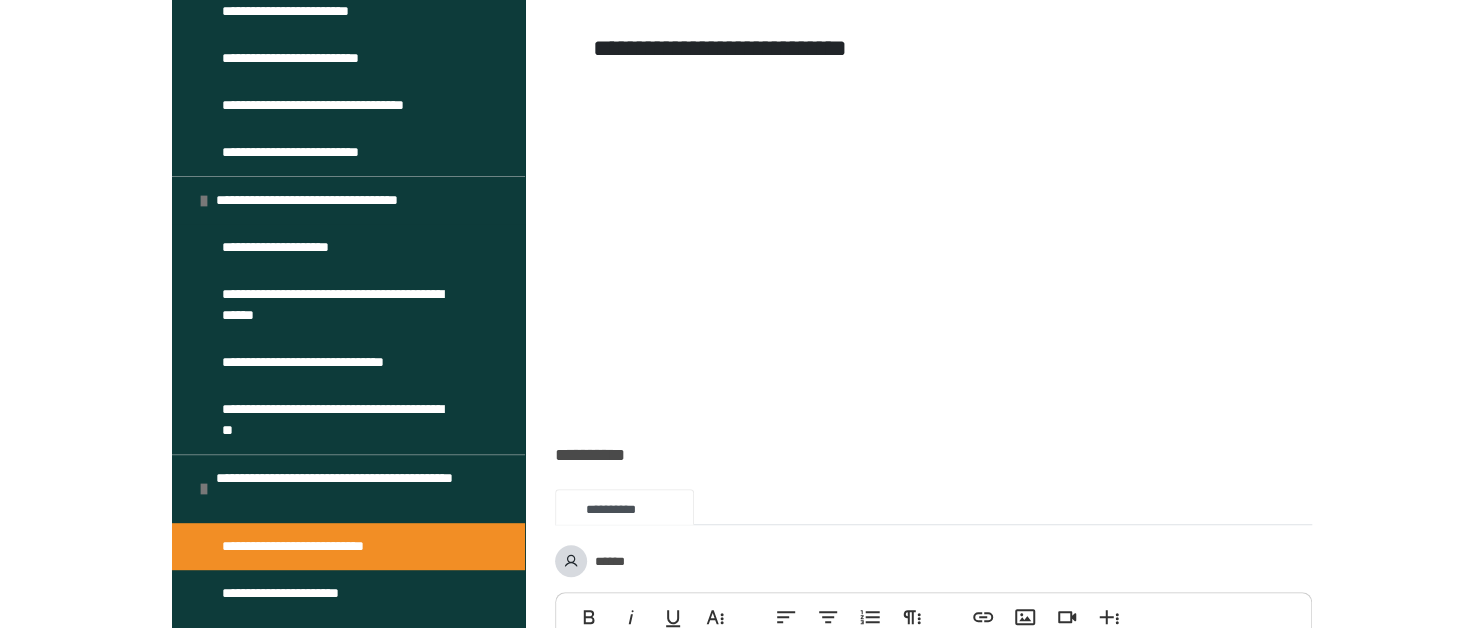 scroll, scrollTop: 0, scrollLeft: 0, axis: both 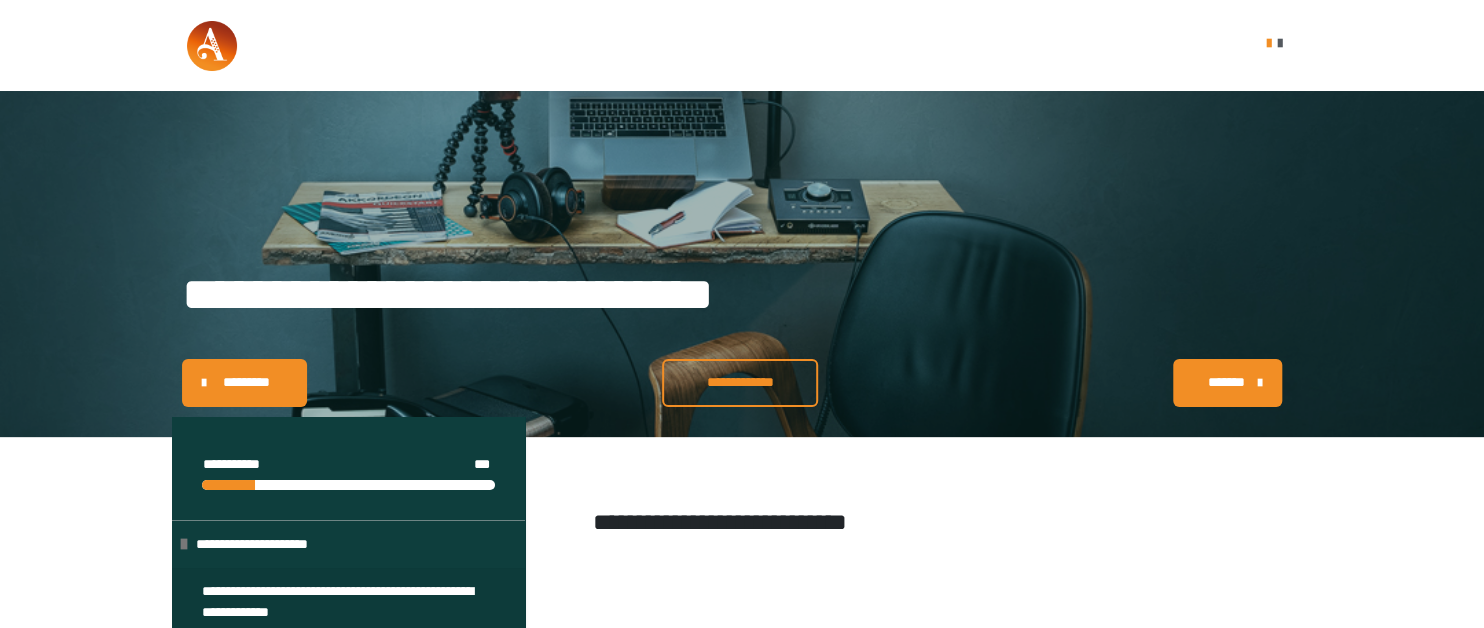 click on "**********" at bounding box center [740, 382] 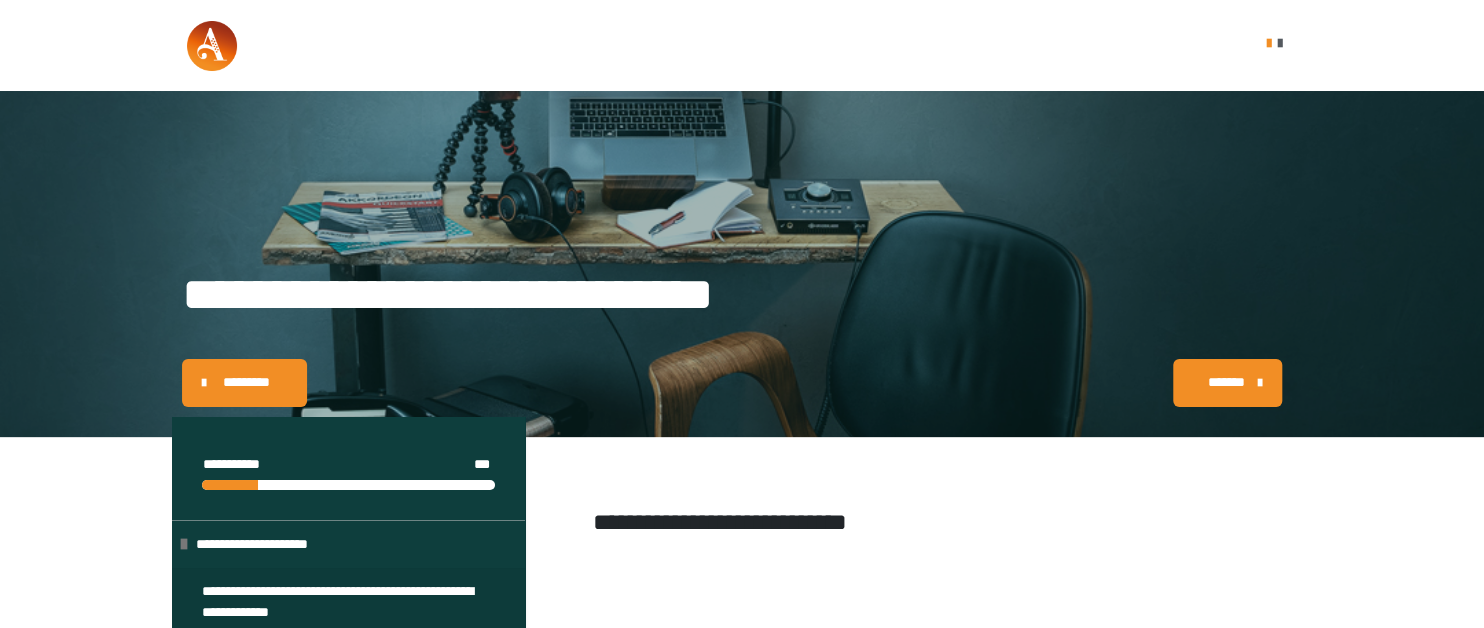 click on "**********" at bounding box center [742, 383] 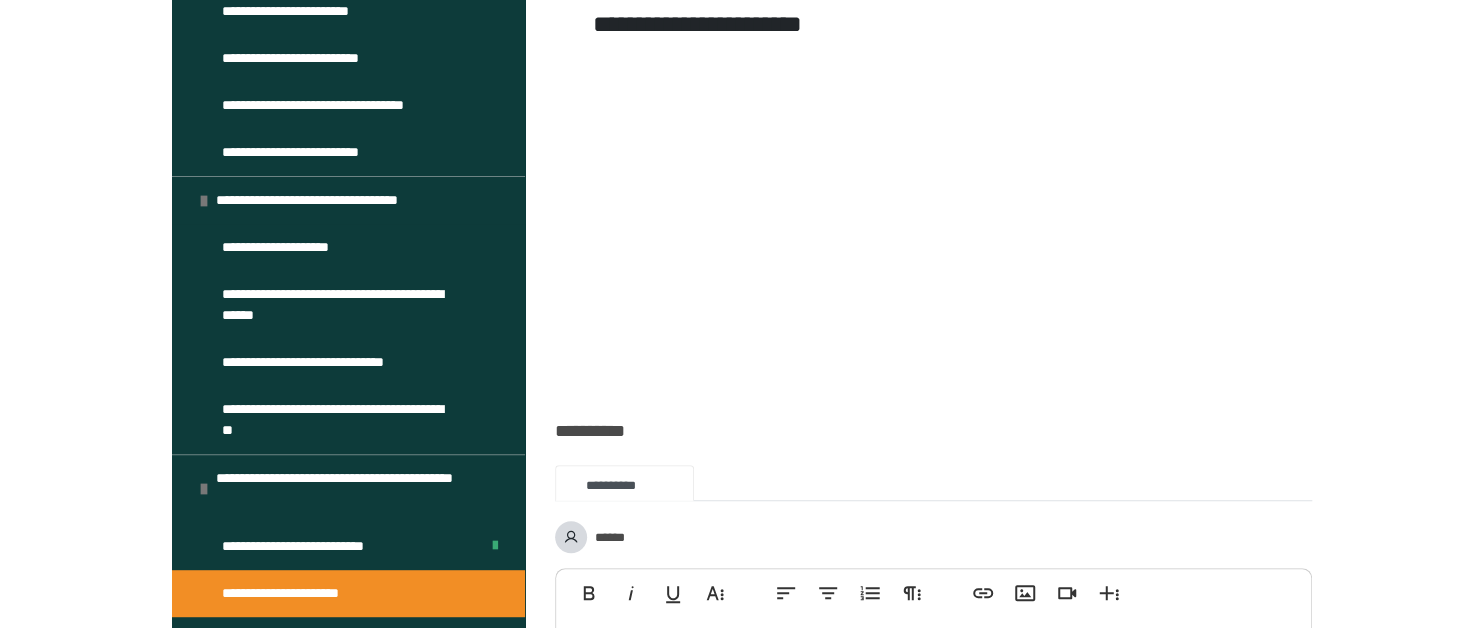 scroll, scrollTop: 585, scrollLeft: 0, axis: vertical 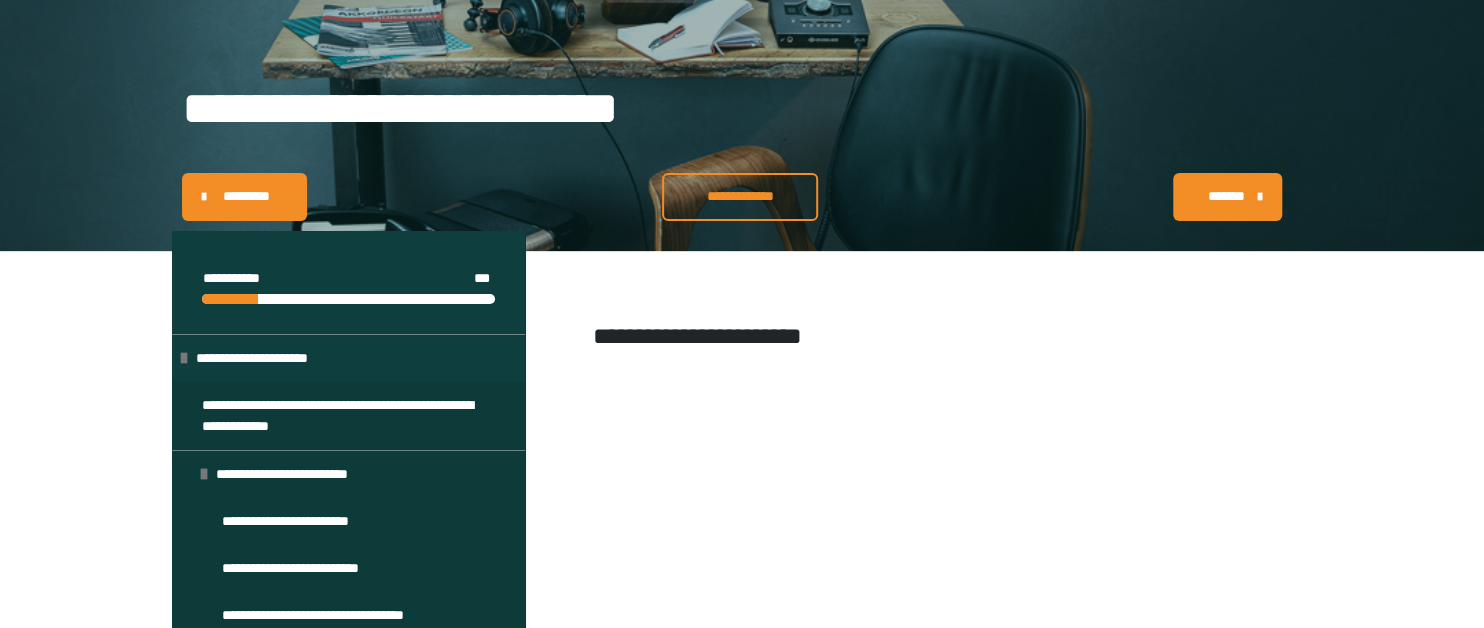 click on "**********" at bounding box center (742, 197) 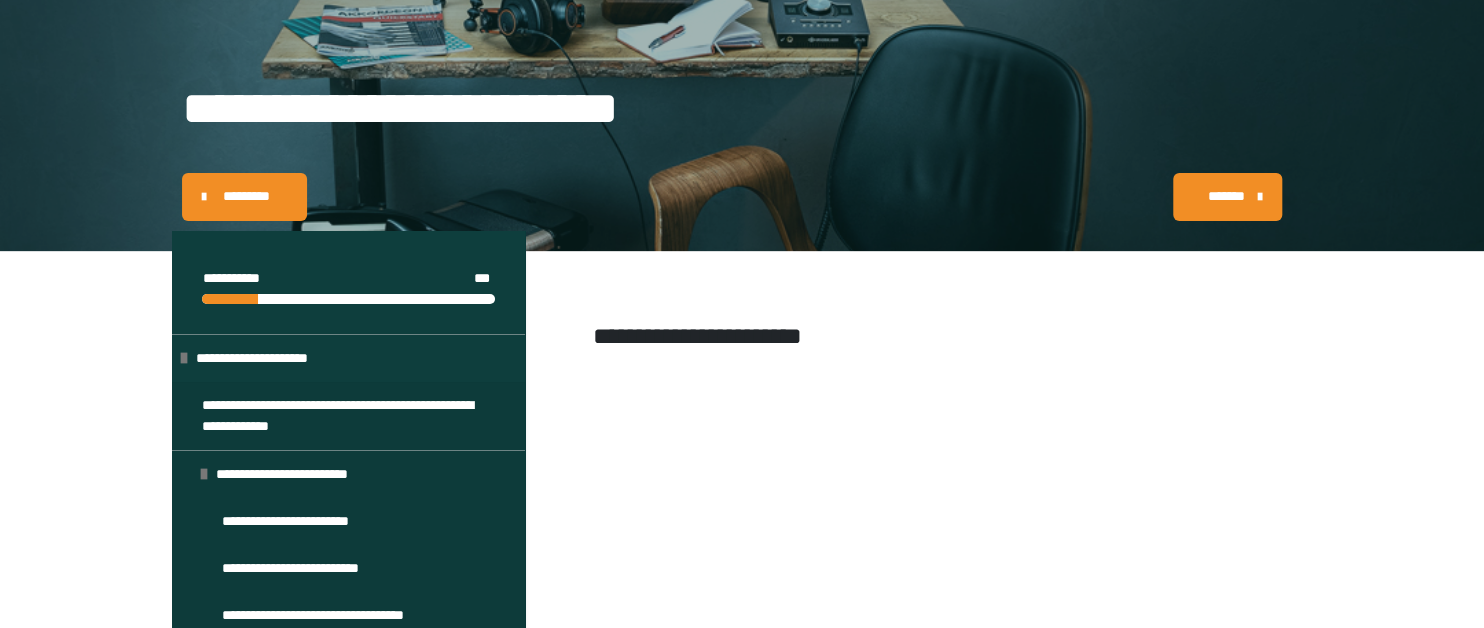 click on "*******" at bounding box center (1225, 196) 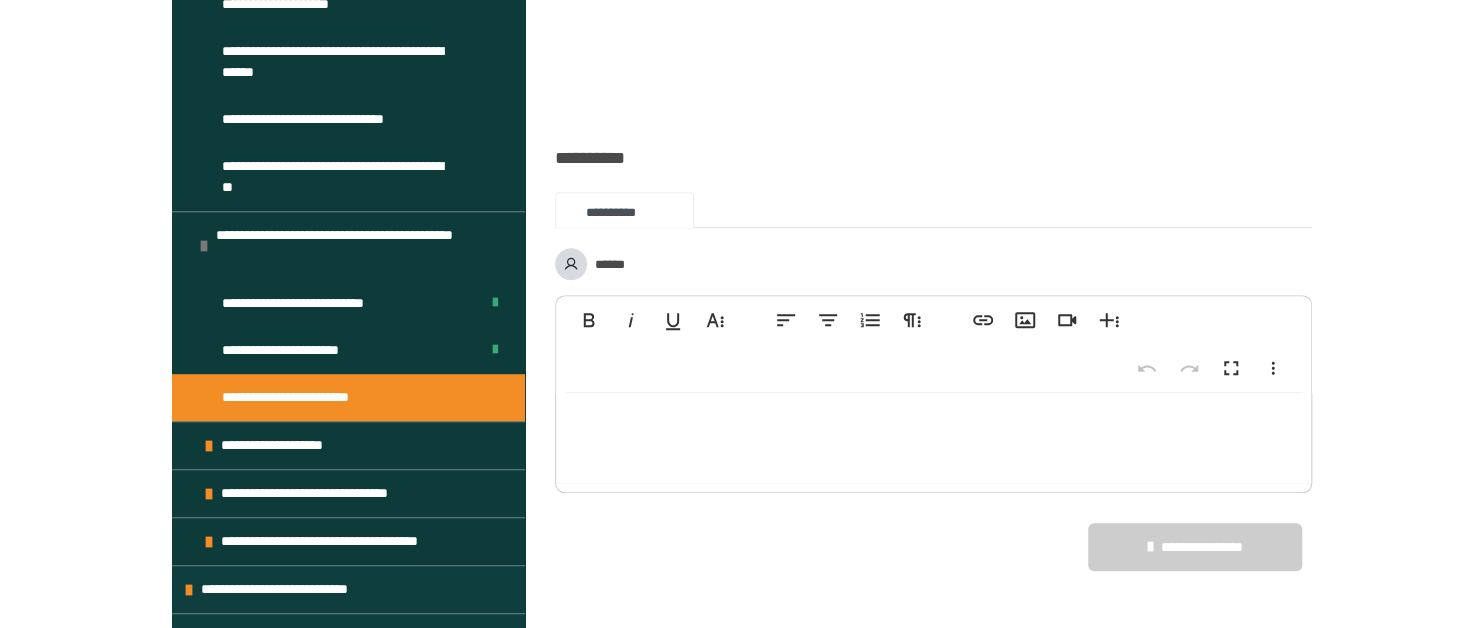 scroll, scrollTop: 772, scrollLeft: 0, axis: vertical 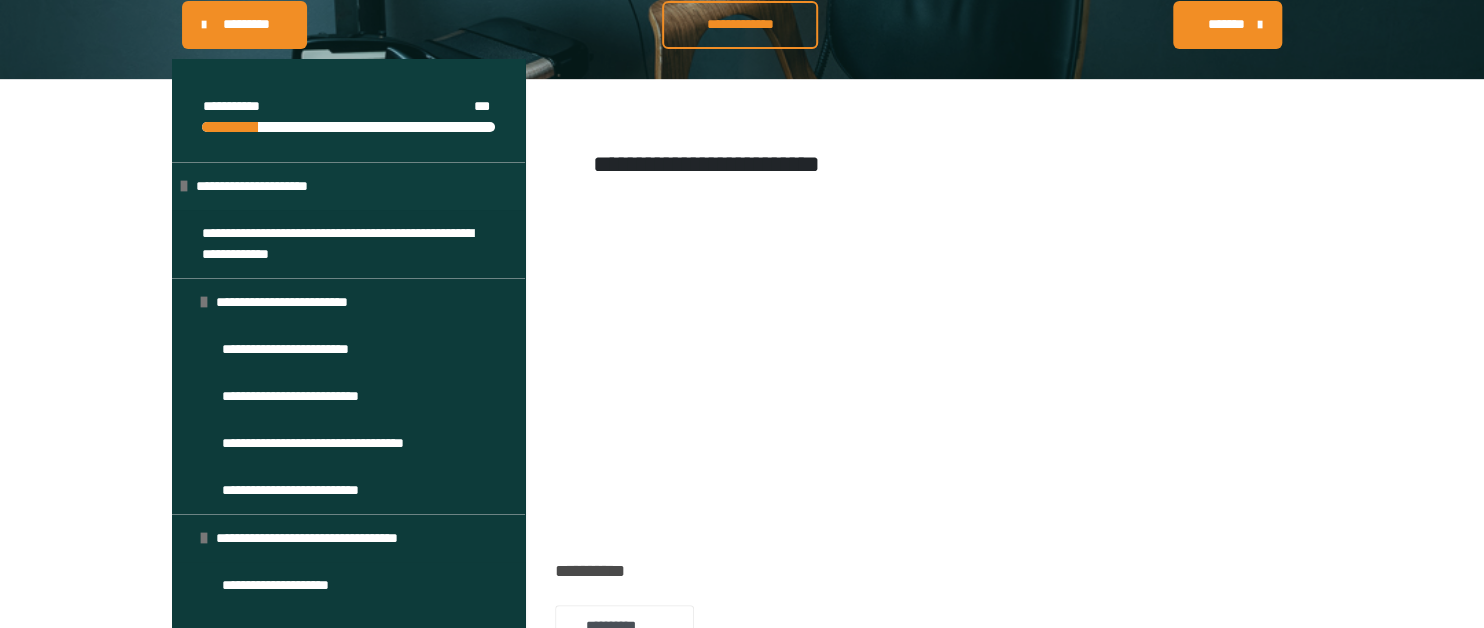 click on "**********" at bounding box center [740, 25] 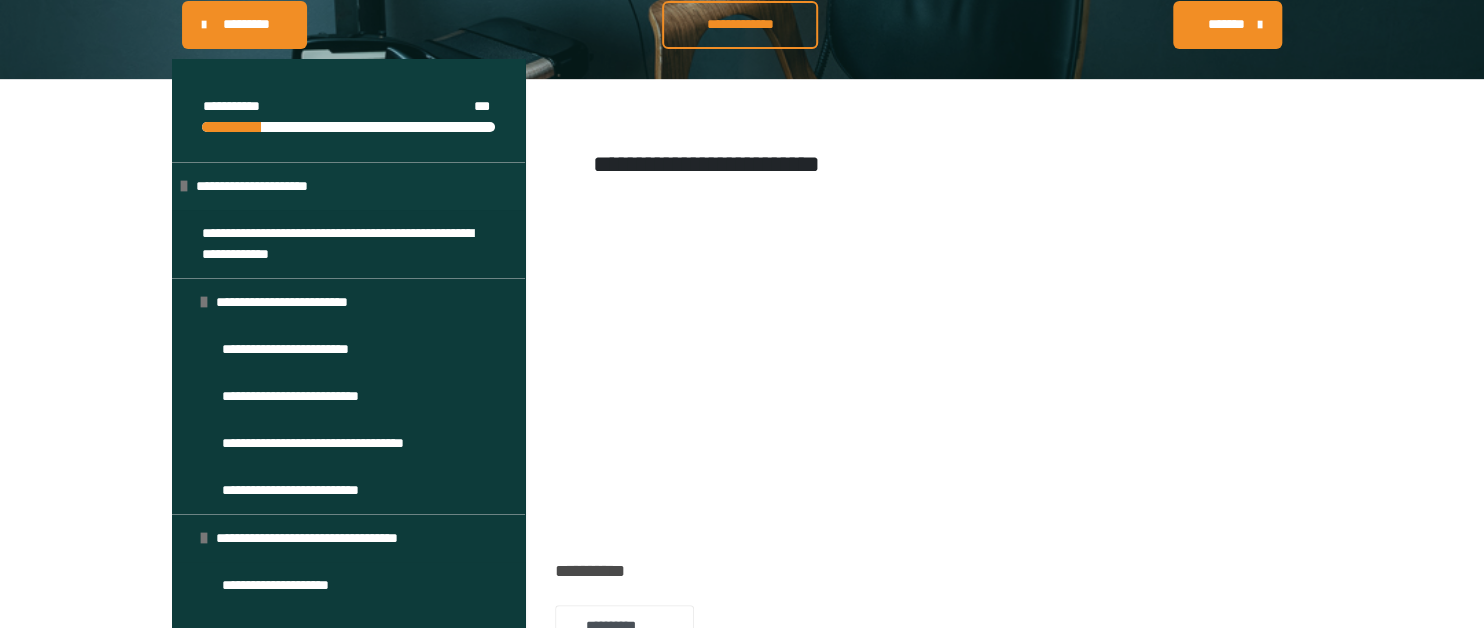 click on "**********" at bounding box center (740, 24) 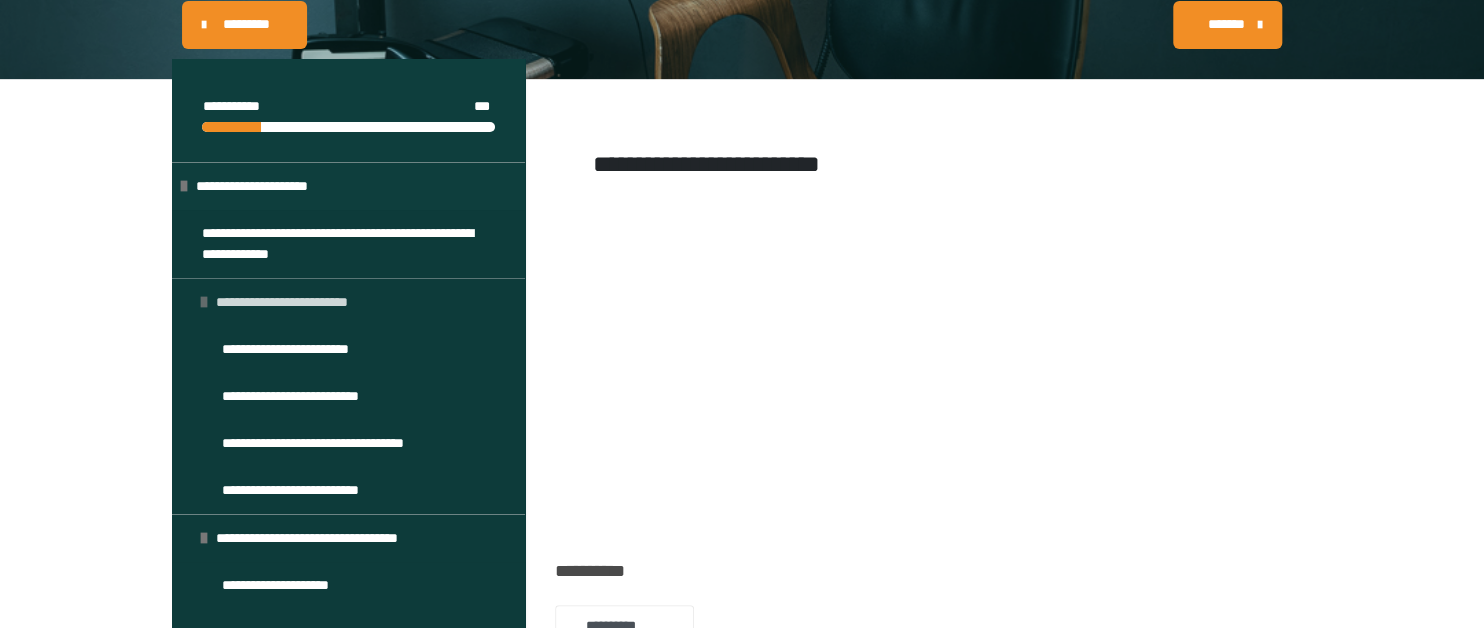 click on "**********" at bounding box center [291, 302] 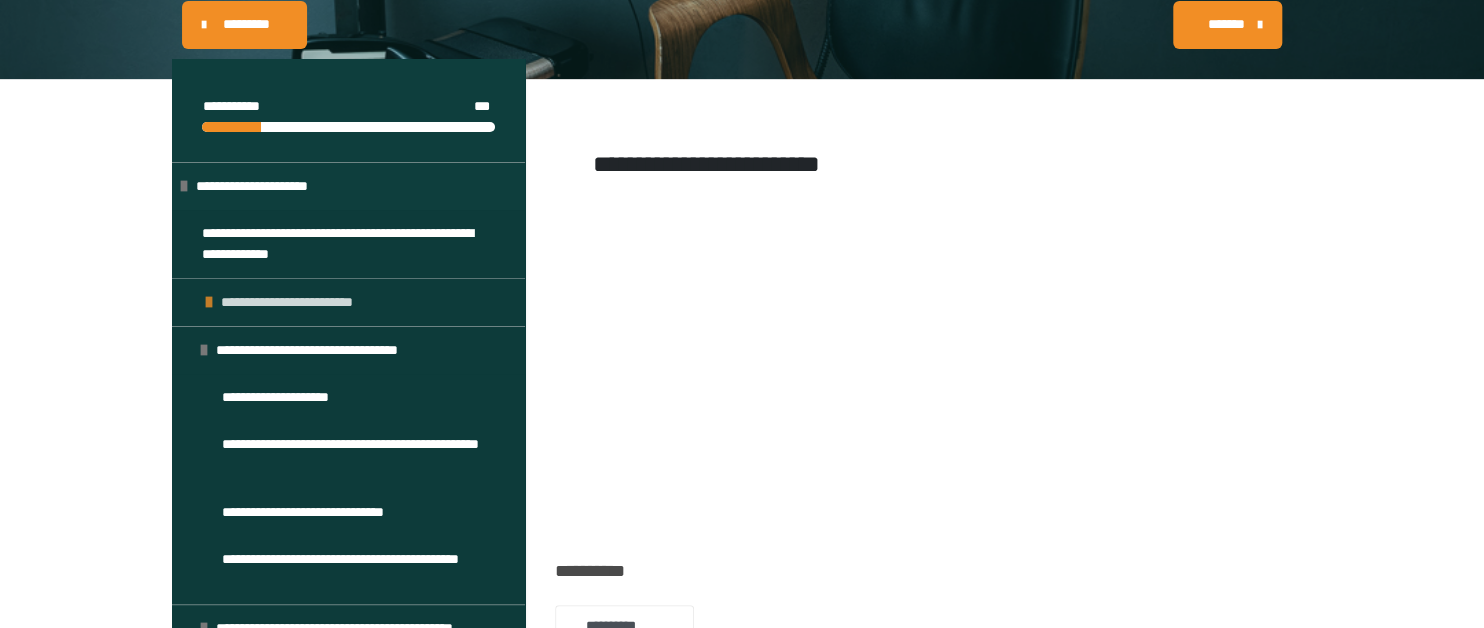click on "**********" at bounding box center [296, 302] 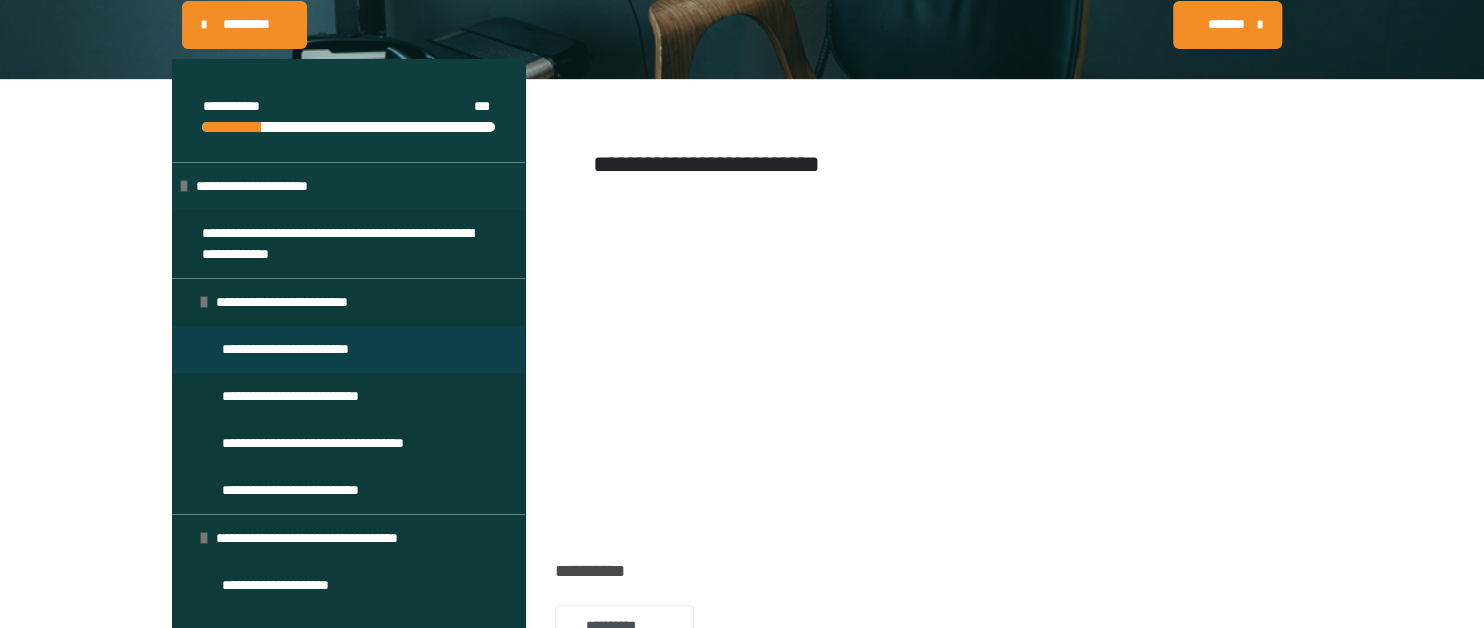 click on "**********" at bounding box center (306, 349) 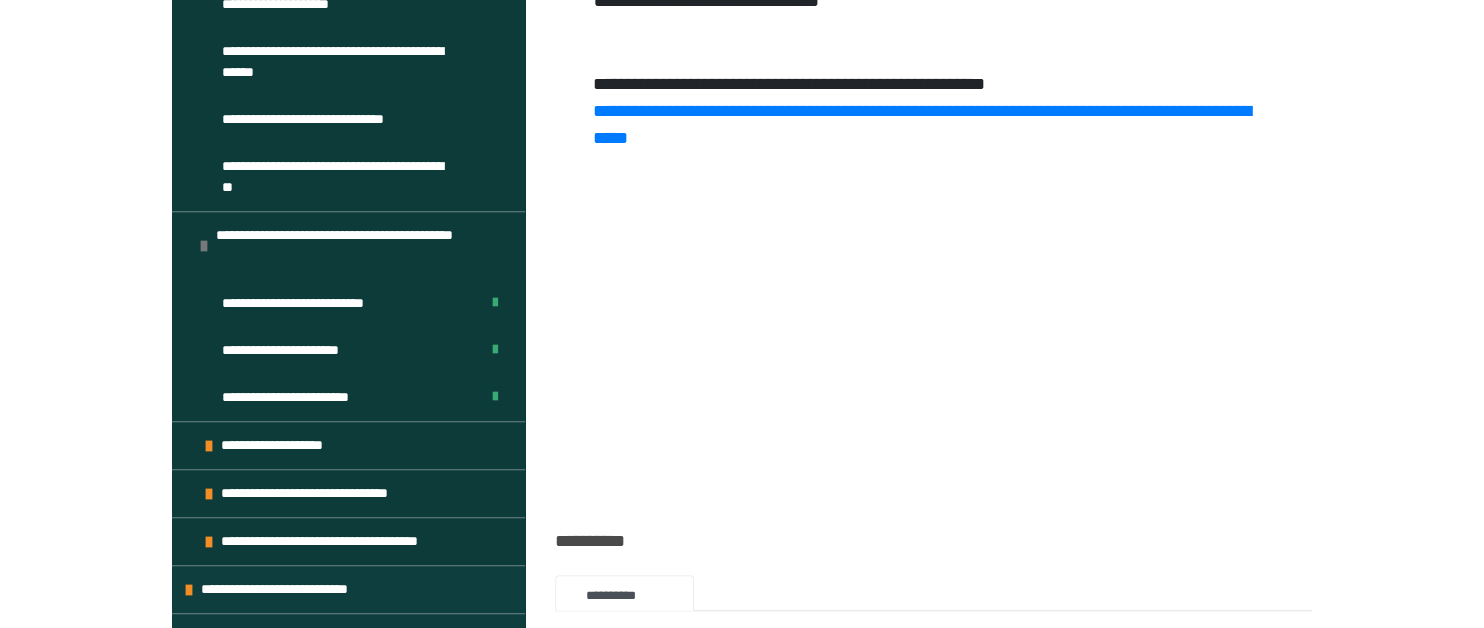 scroll, scrollTop: 565, scrollLeft: 0, axis: vertical 